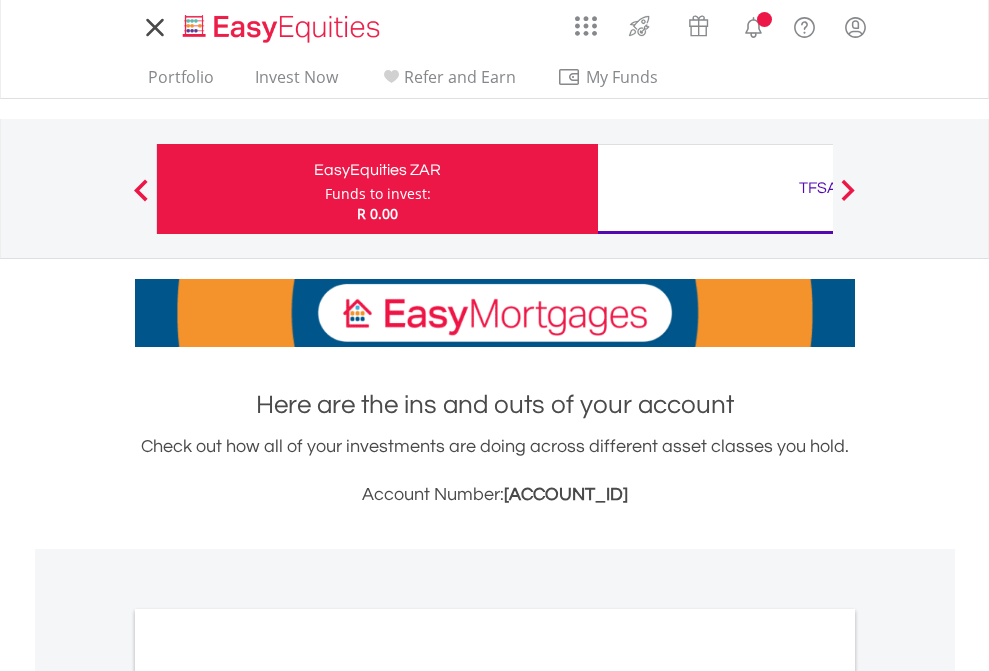 scroll, scrollTop: 0, scrollLeft: 0, axis: both 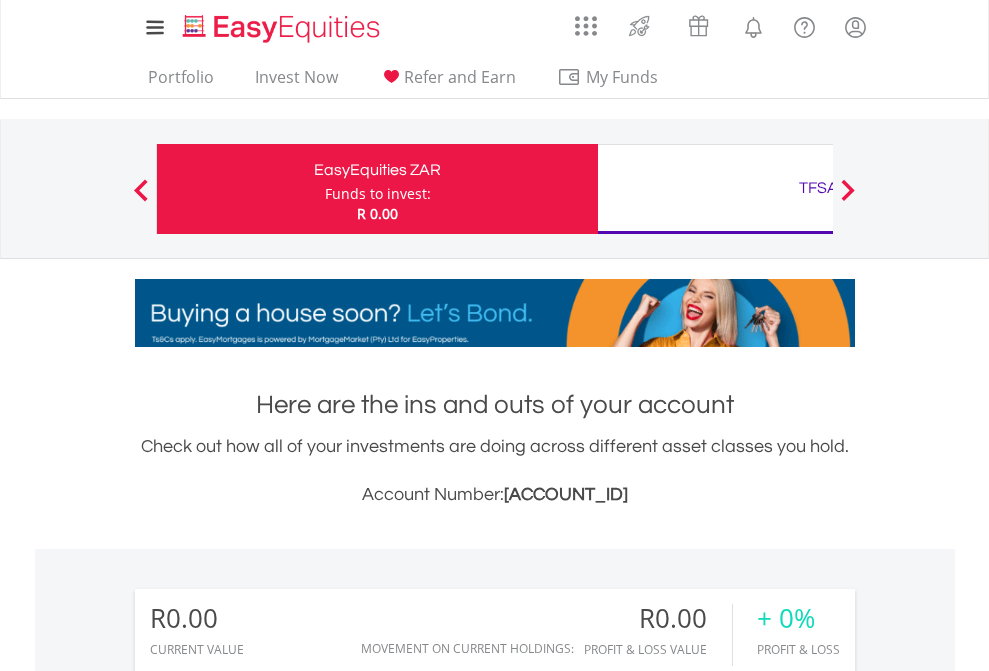 click on "Funds to invest:" at bounding box center [378, 194] 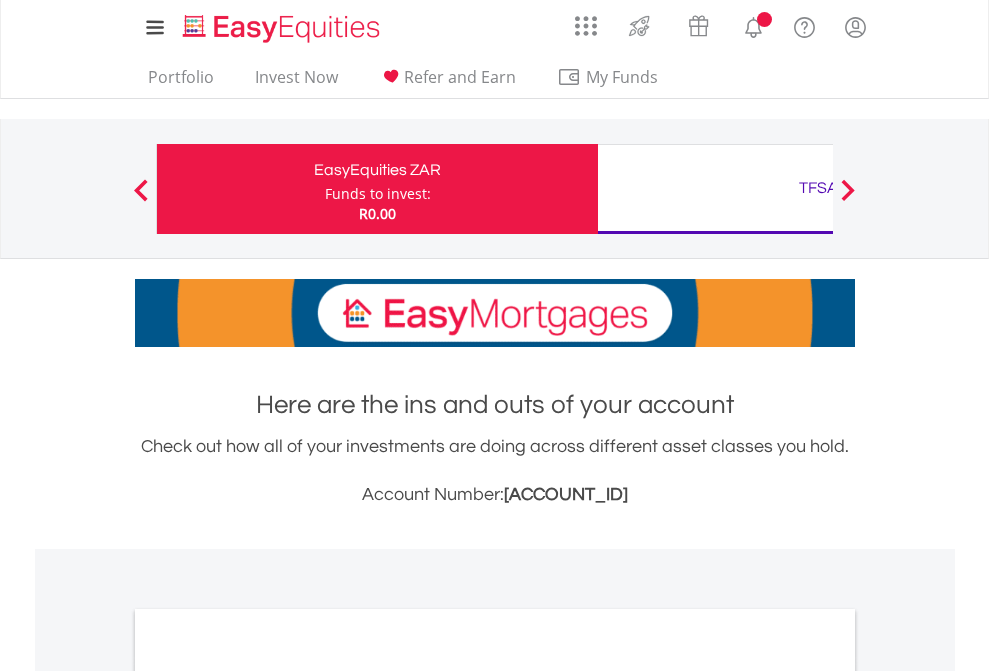 scroll, scrollTop: 0, scrollLeft: 0, axis: both 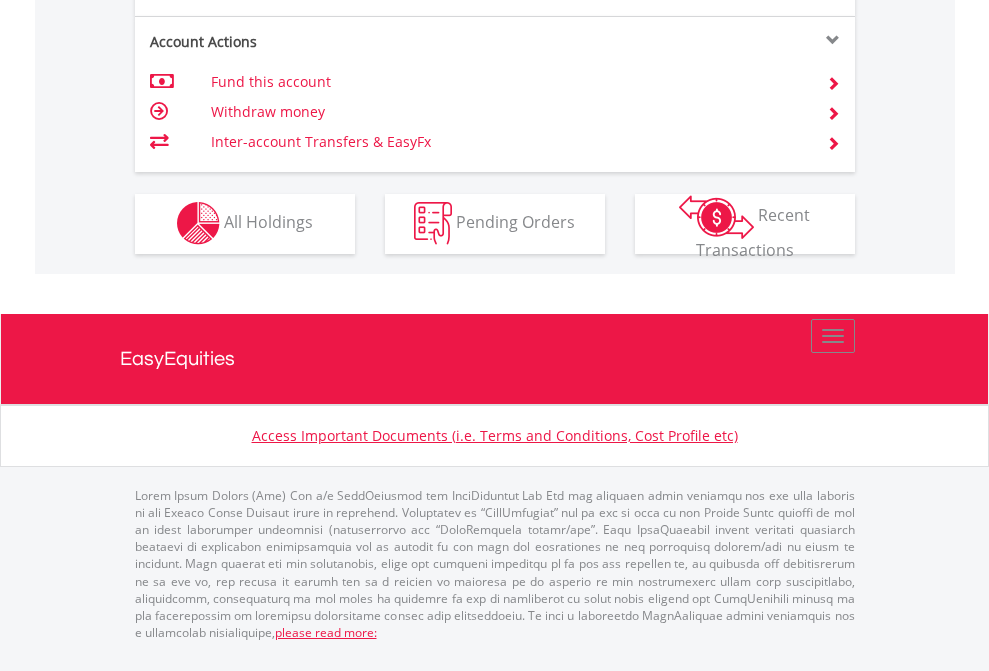 click on "Investment types" at bounding box center (706, -353) 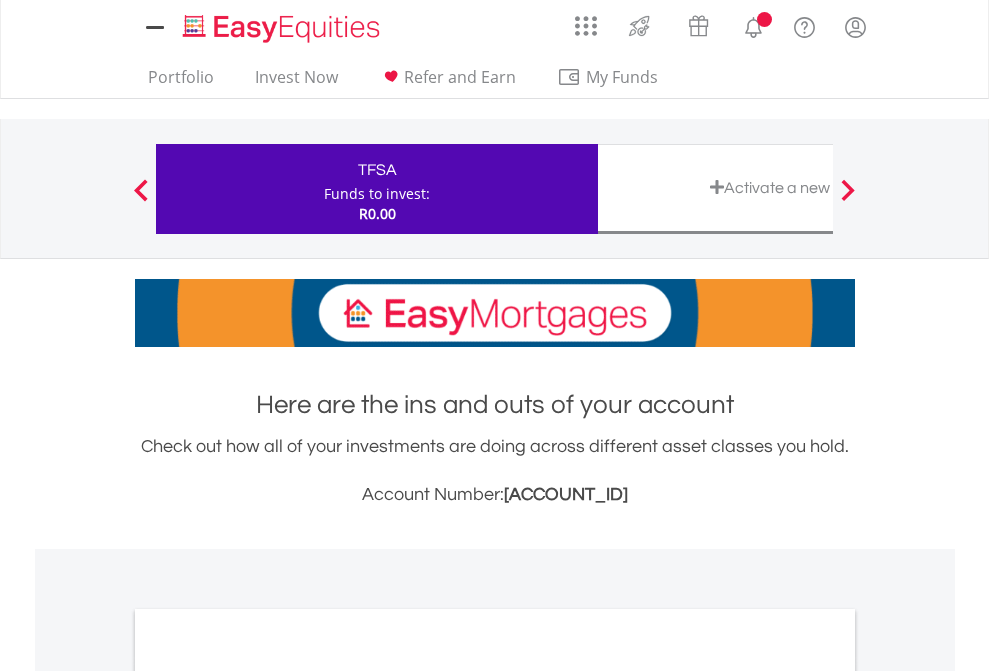 scroll, scrollTop: 0, scrollLeft: 0, axis: both 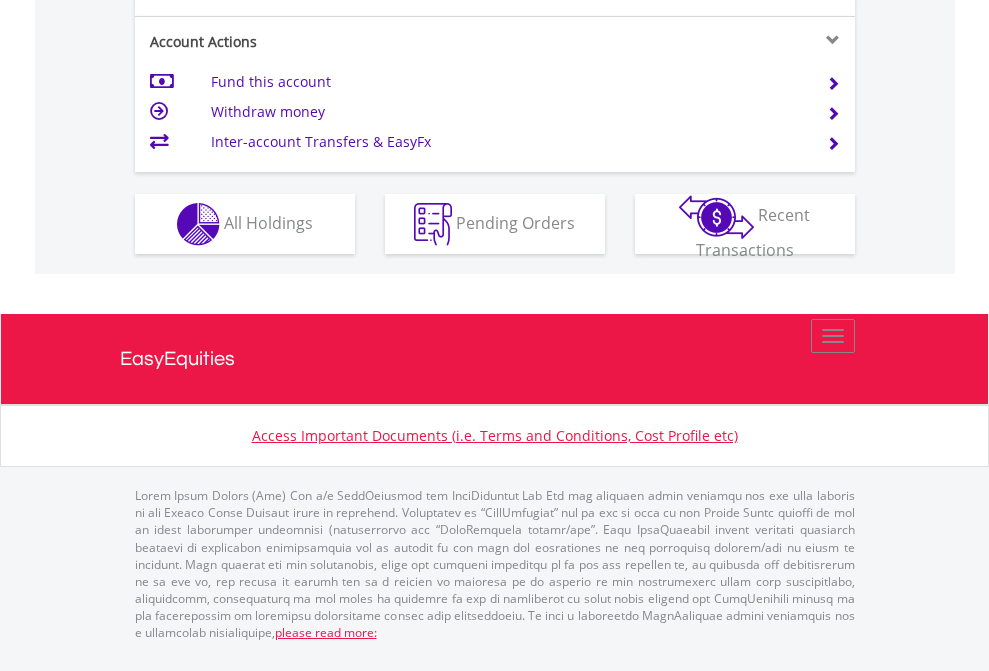 click on "Investment types" at bounding box center (706, -337) 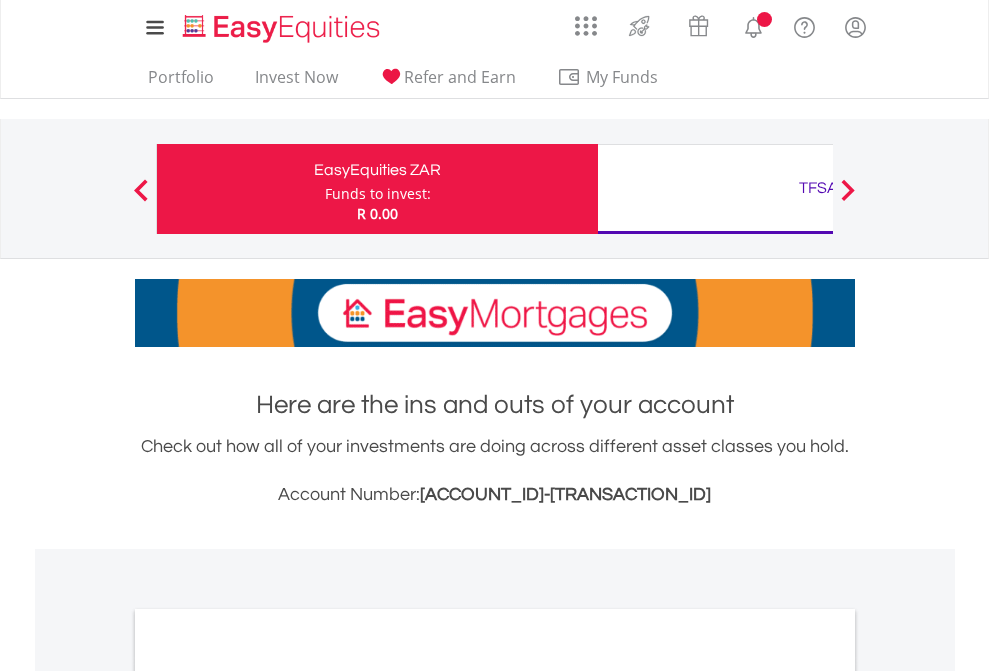 scroll, scrollTop: 1202, scrollLeft: 0, axis: vertical 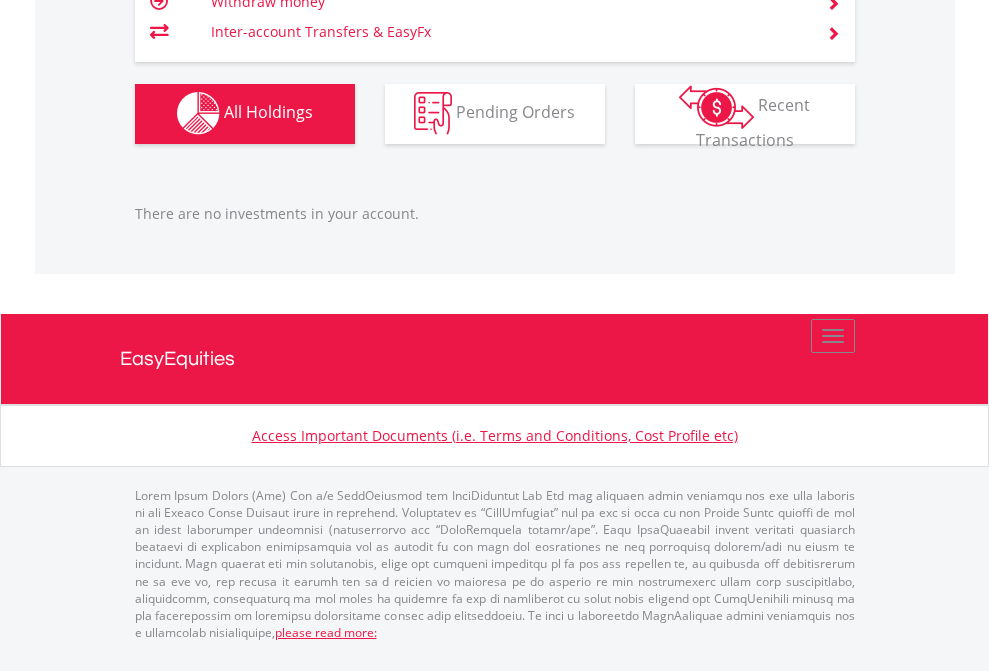 click on "TFSA" at bounding box center [818, -1142] 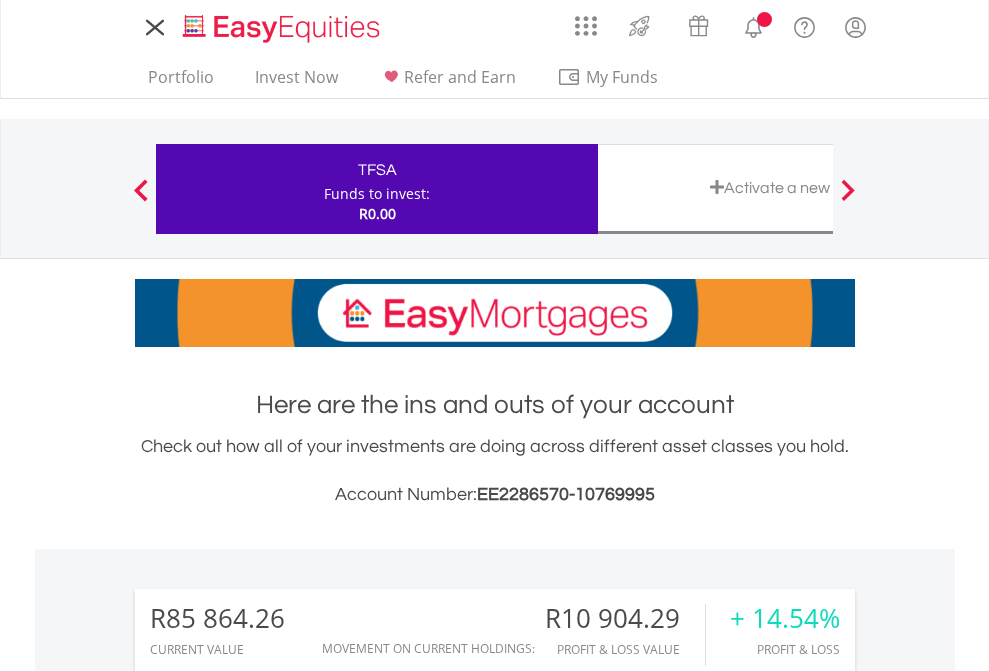 scroll, scrollTop: 0, scrollLeft: 0, axis: both 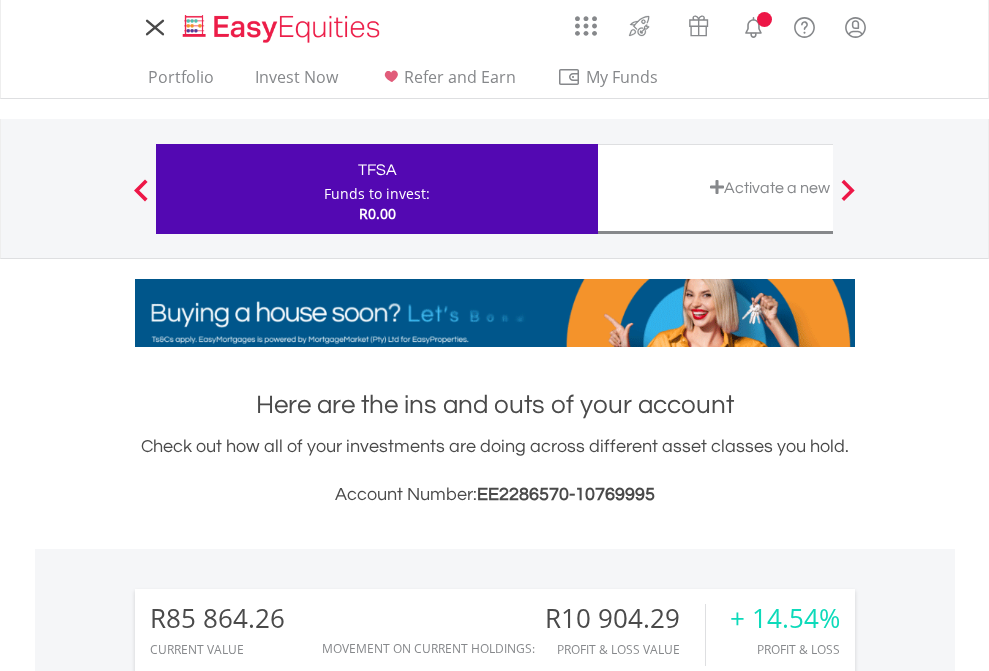 click on "All Holdings" at bounding box center [268, 1466] 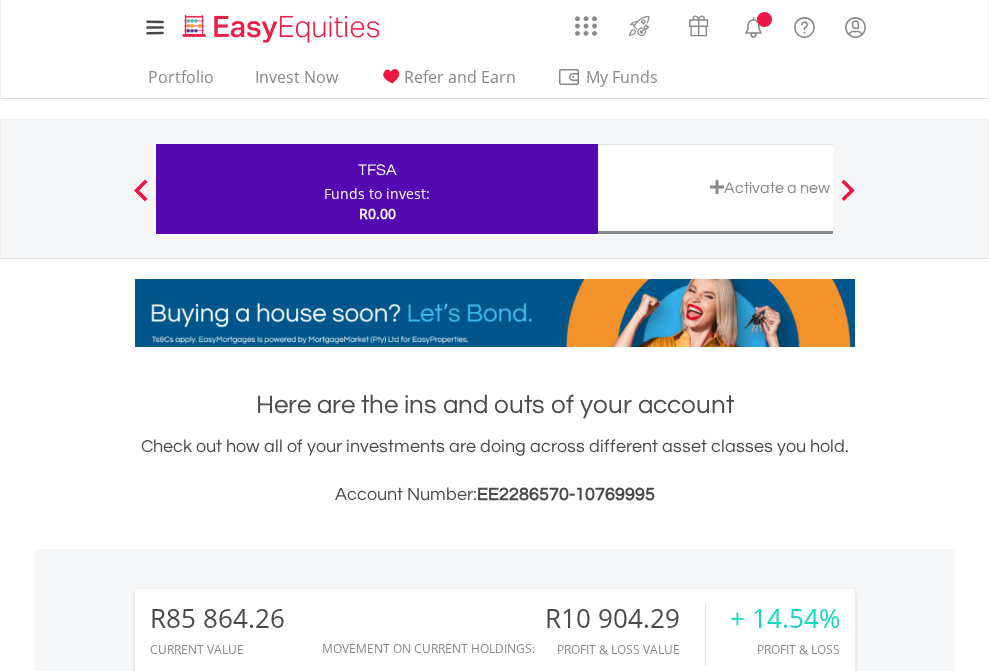 scroll, scrollTop: 1493, scrollLeft: 0, axis: vertical 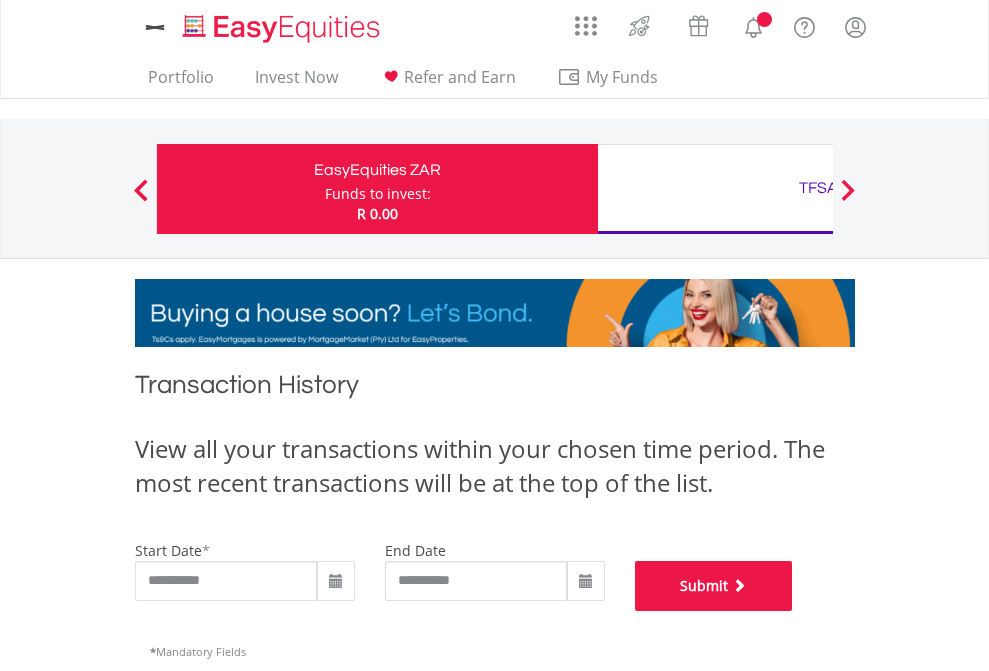 click on "Submit" at bounding box center (714, 586) 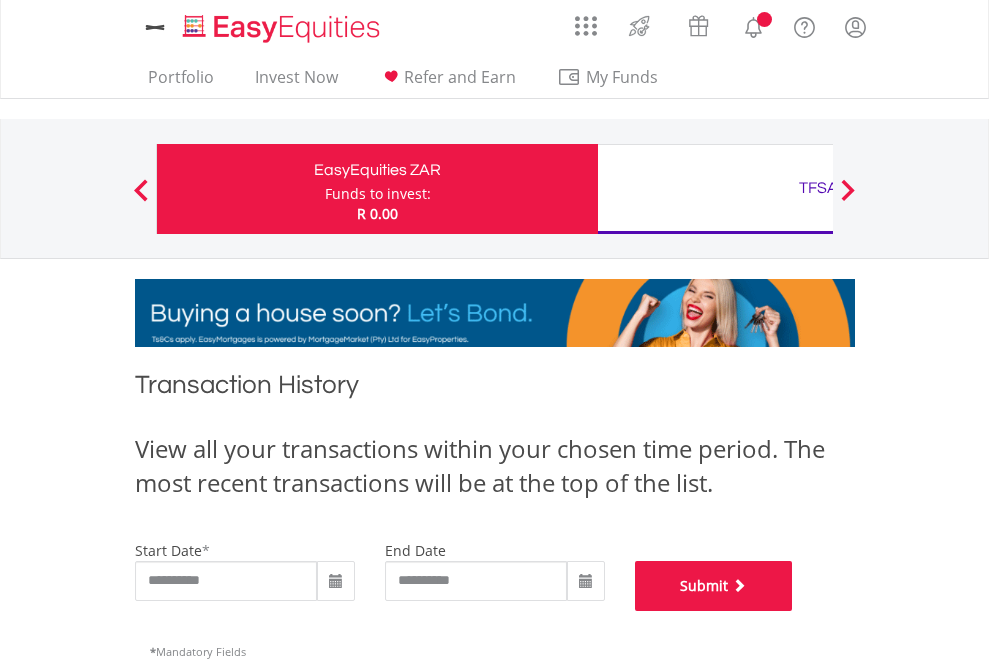 scroll, scrollTop: 811, scrollLeft: 0, axis: vertical 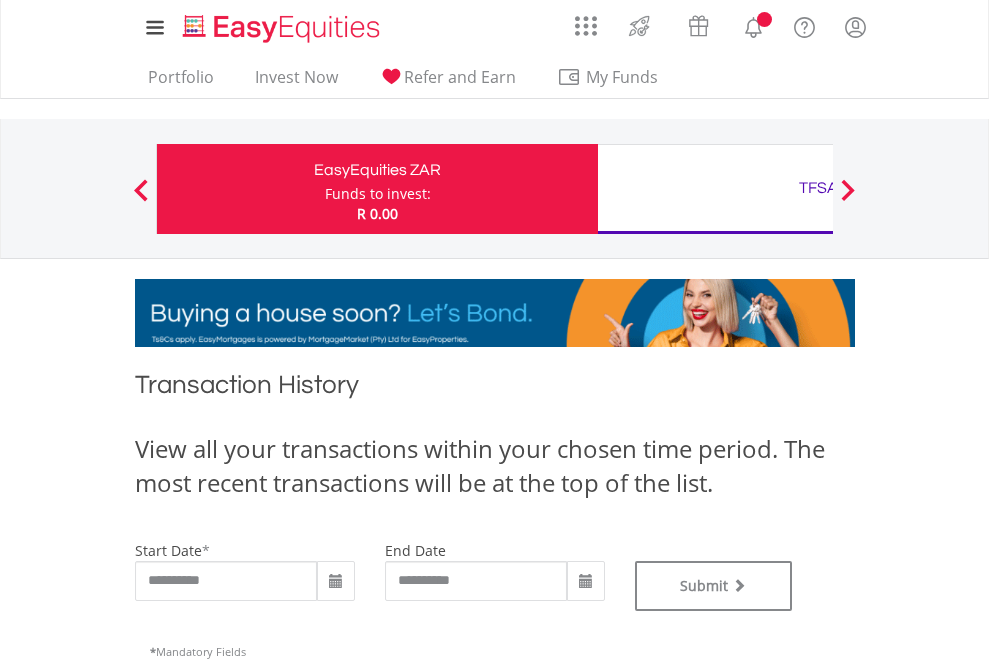 click on "TFSA" at bounding box center [818, 188] 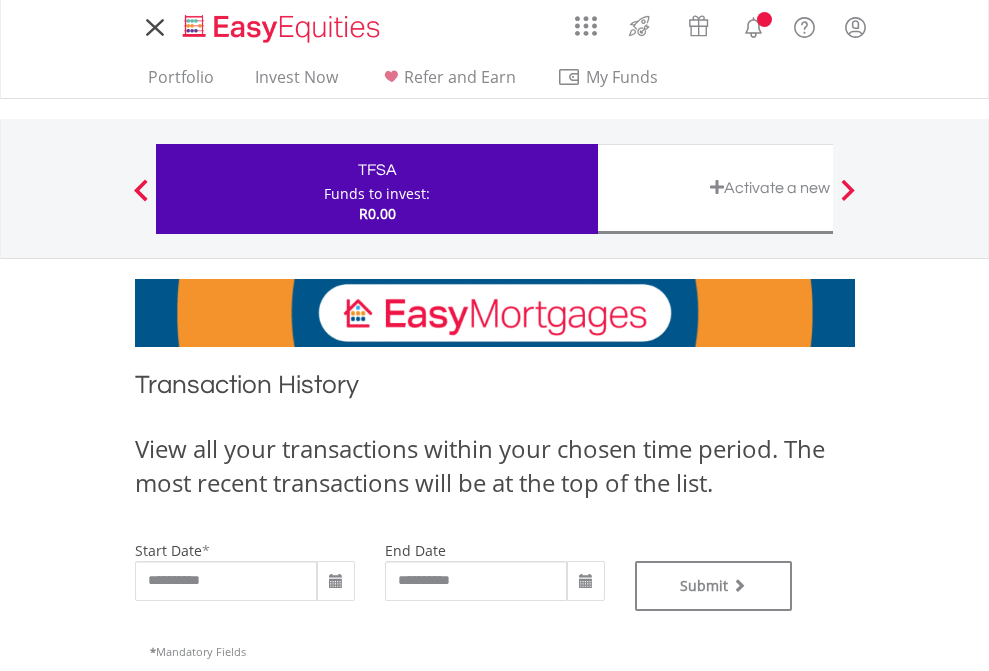 scroll, scrollTop: 0, scrollLeft: 0, axis: both 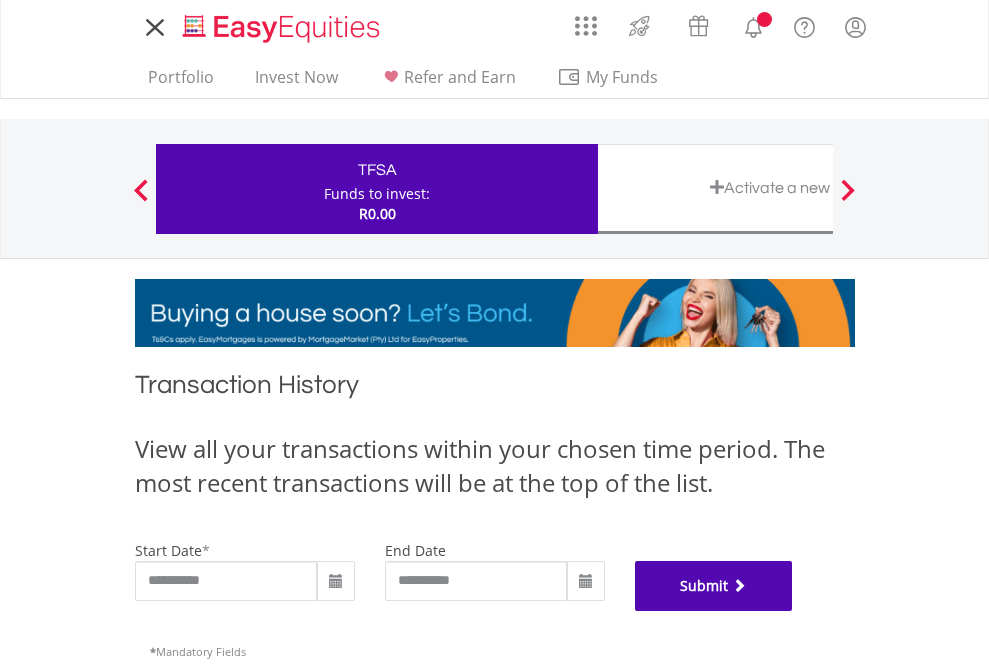 click on "Submit" at bounding box center [714, 586] 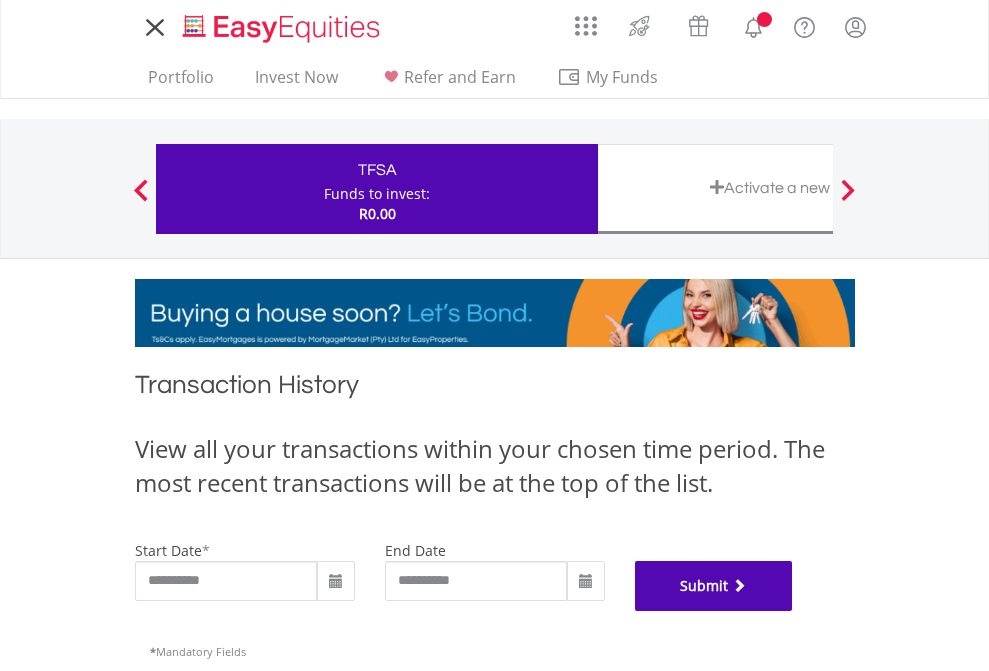 scroll, scrollTop: 811, scrollLeft: 0, axis: vertical 